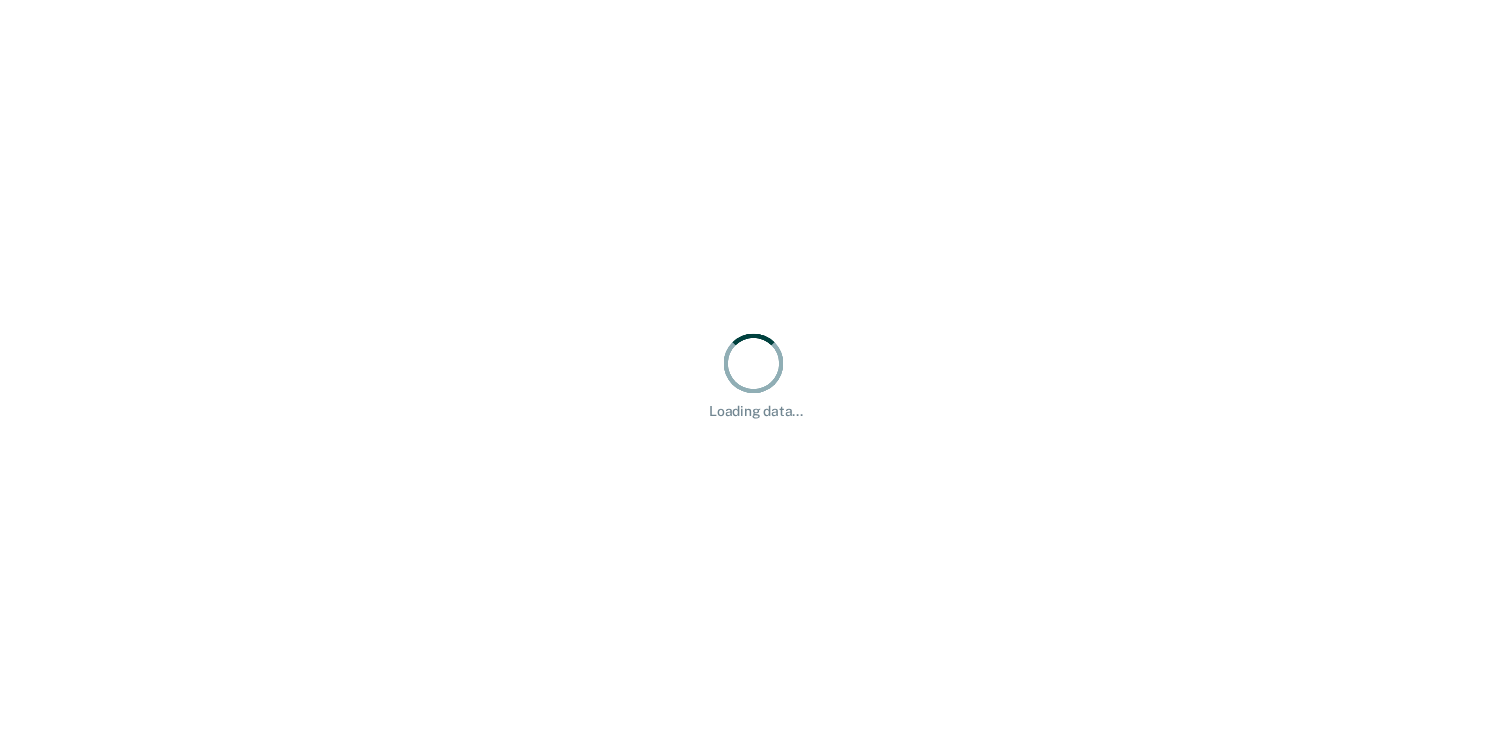 scroll, scrollTop: 0, scrollLeft: 0, axis: both 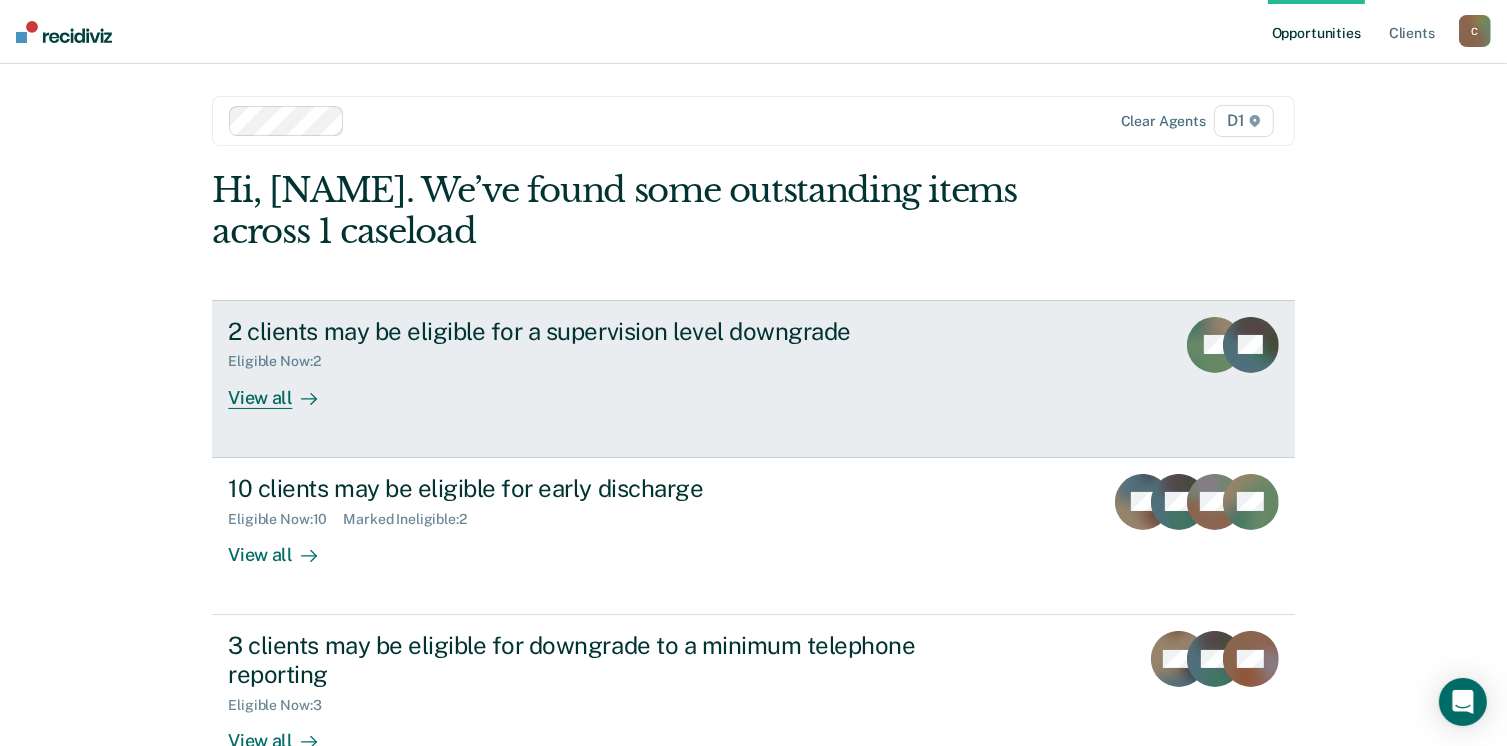 click on "View all" at bounding box center [284, 389] 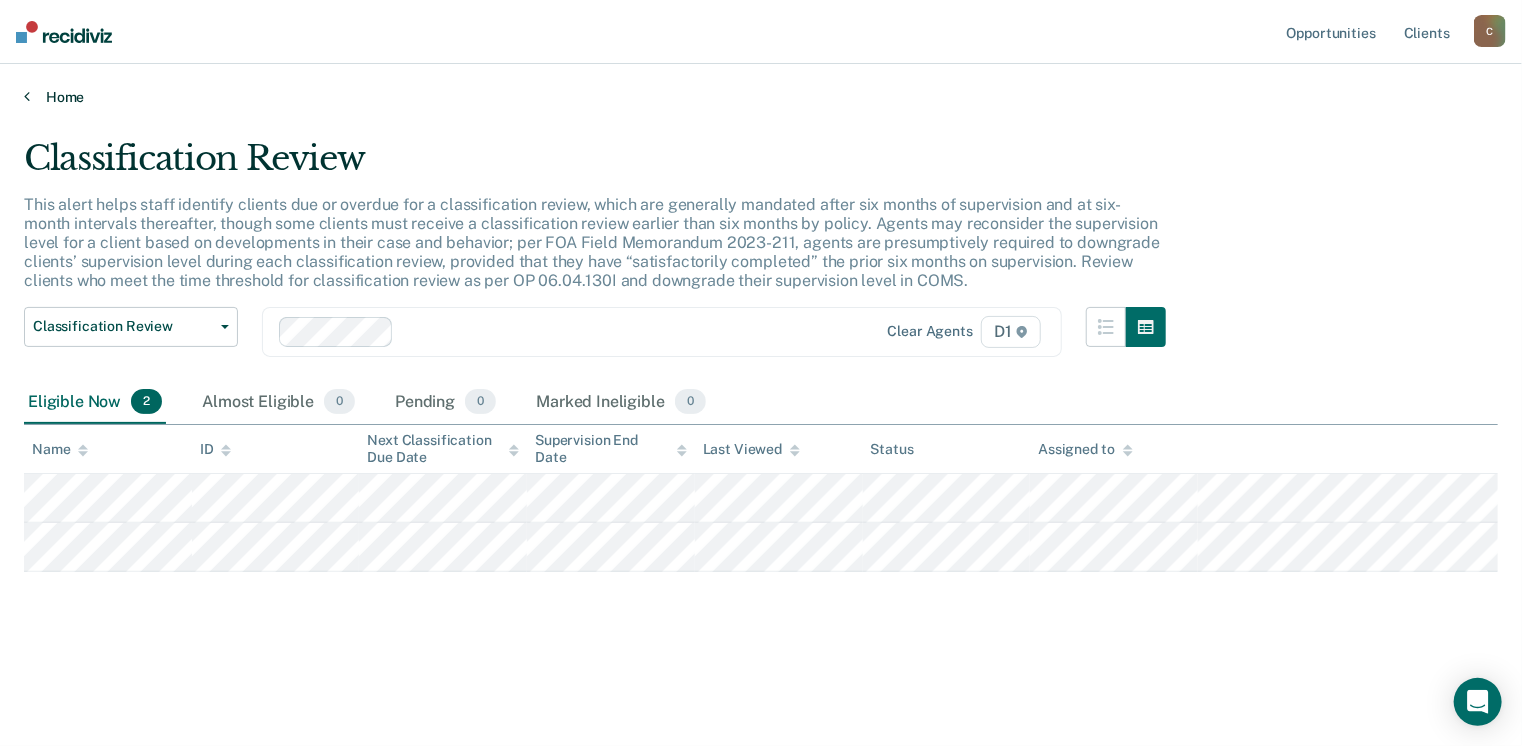 click on "Home" at bounding box center (761, 97) 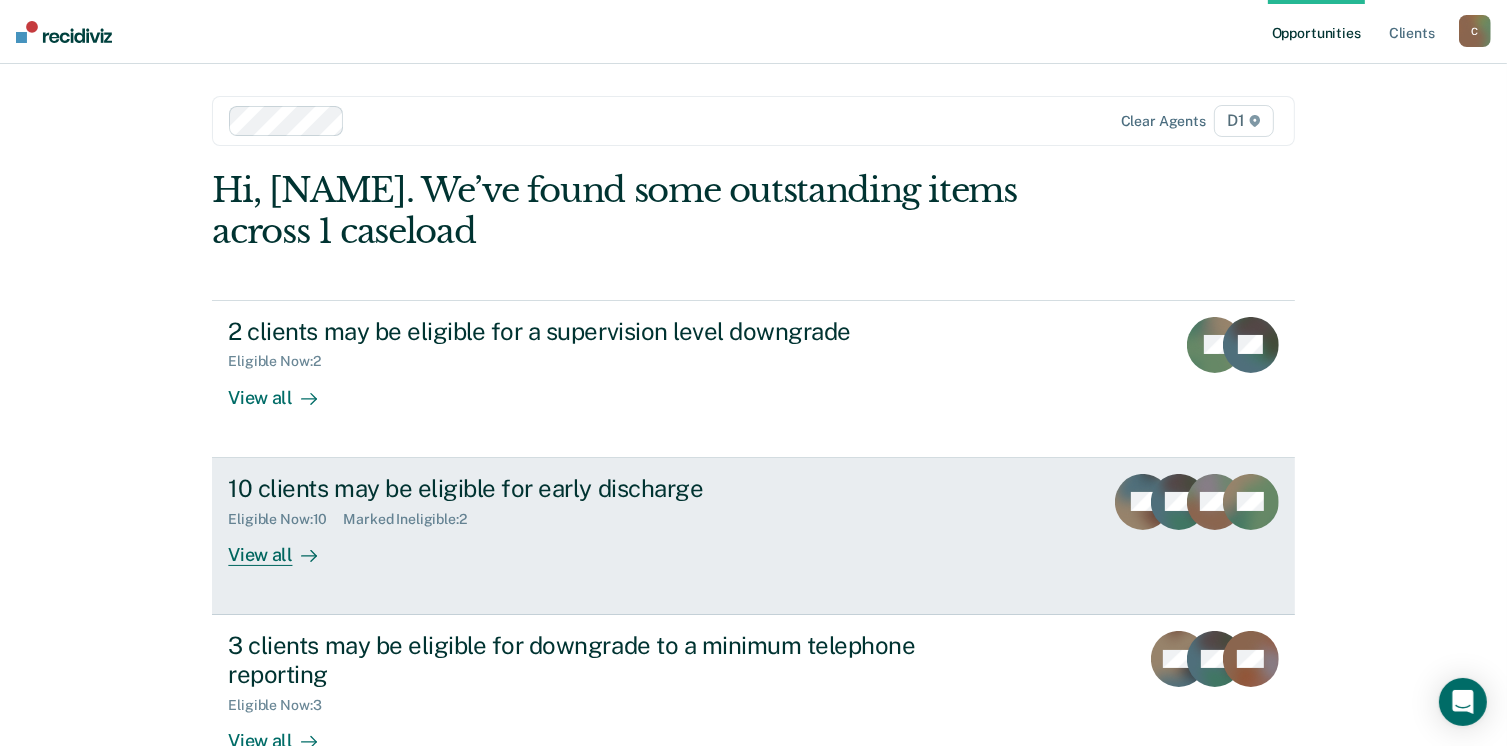 click on "View all" at bounding box center (284, 546) 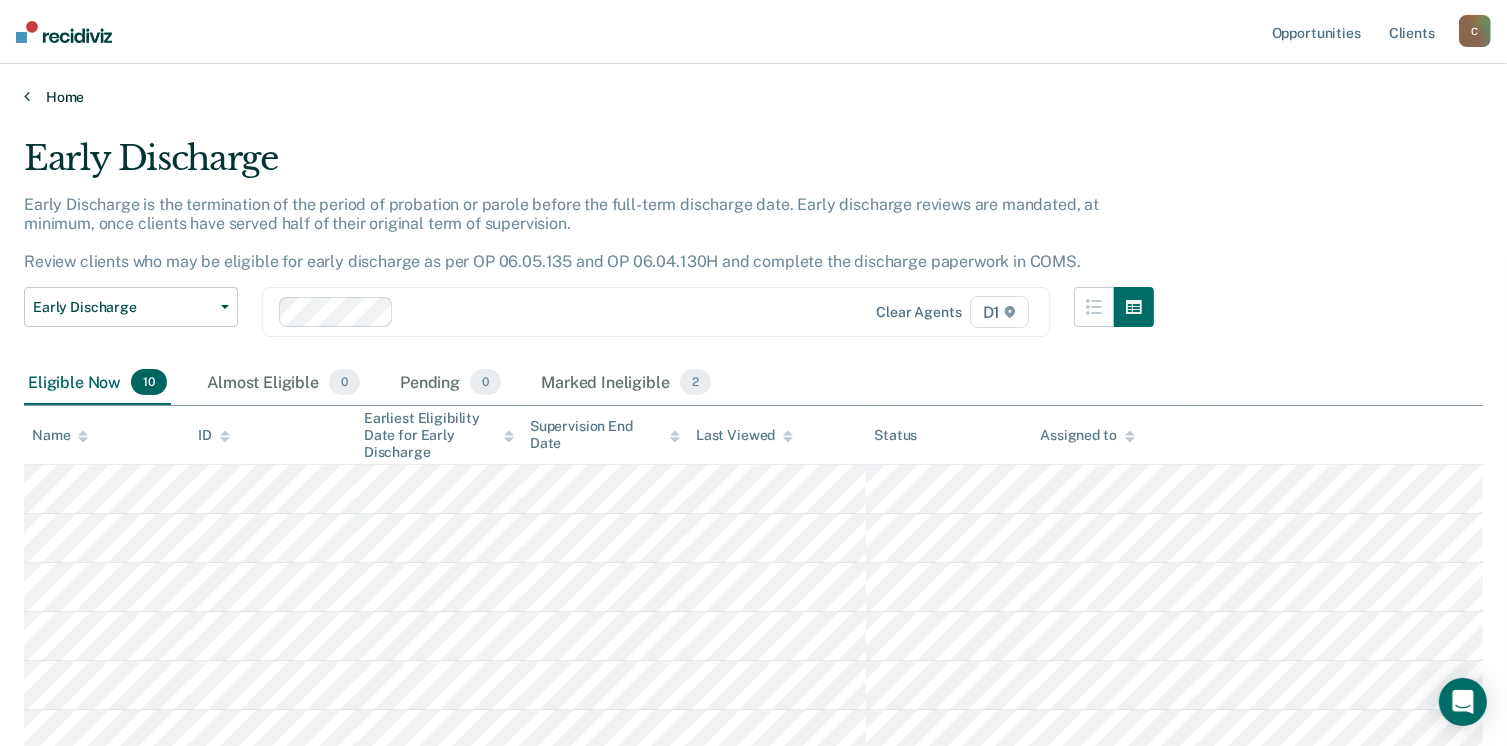 click on "Home" at bounding box center (753, 97) 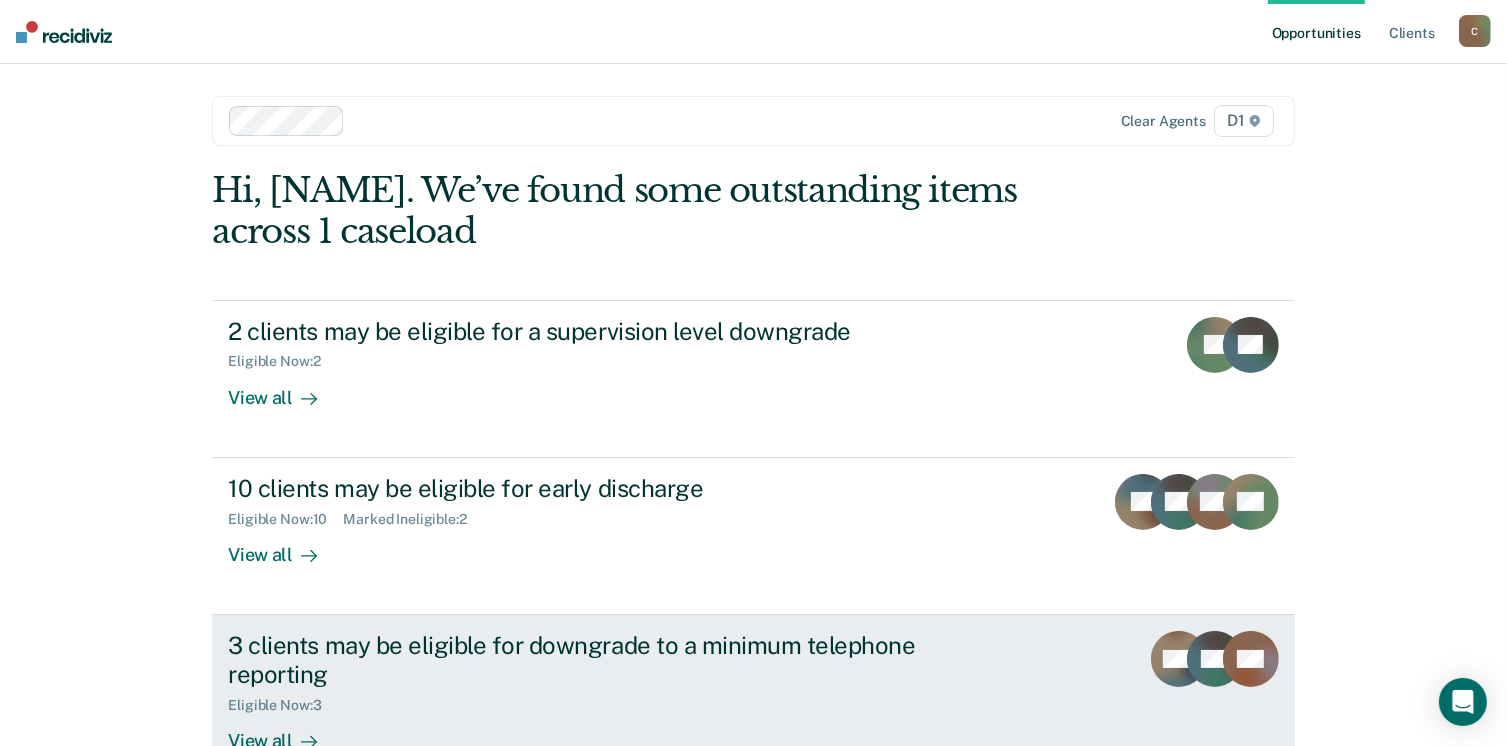click on "View all" at bounding box center [284, 732] 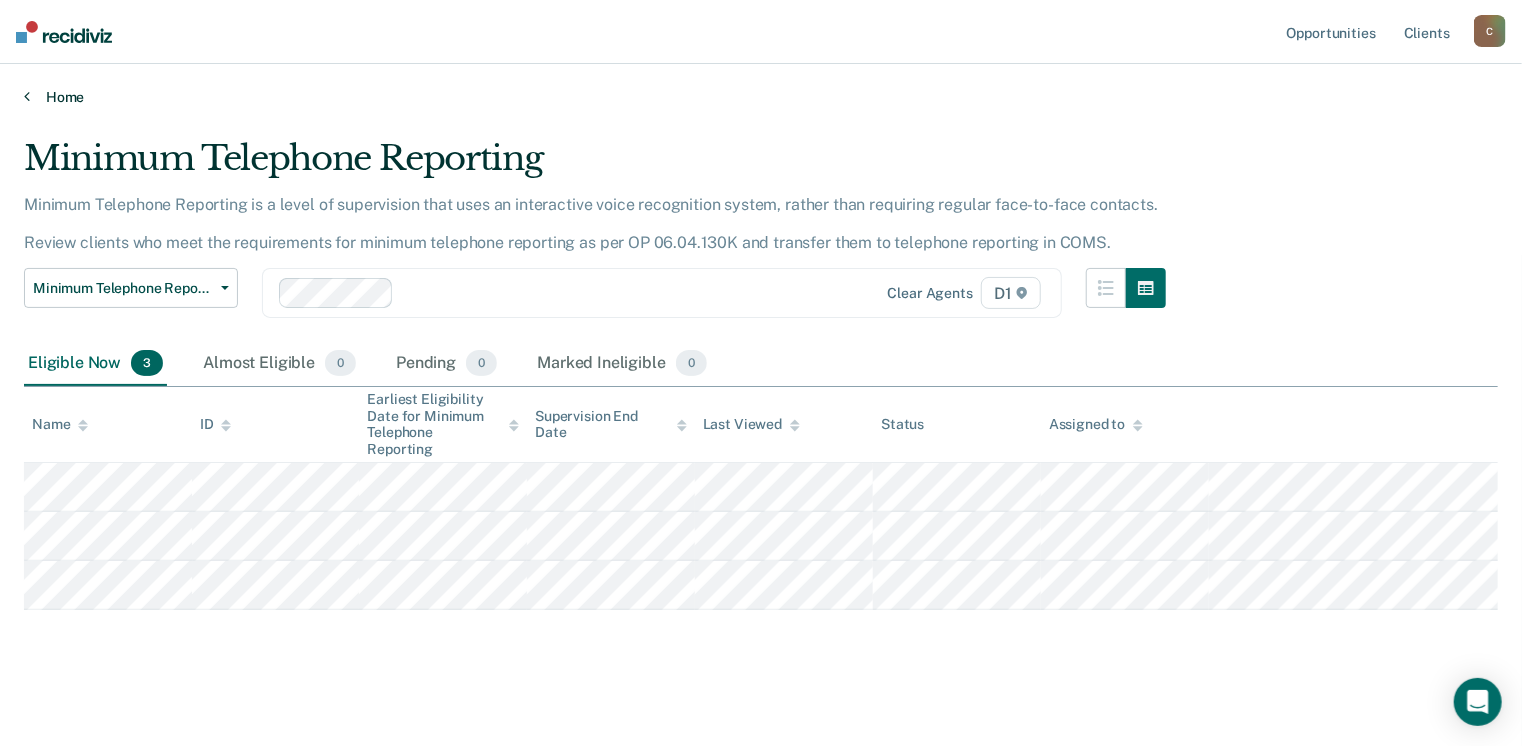 click on "Home" at bounding box center (761, 97) 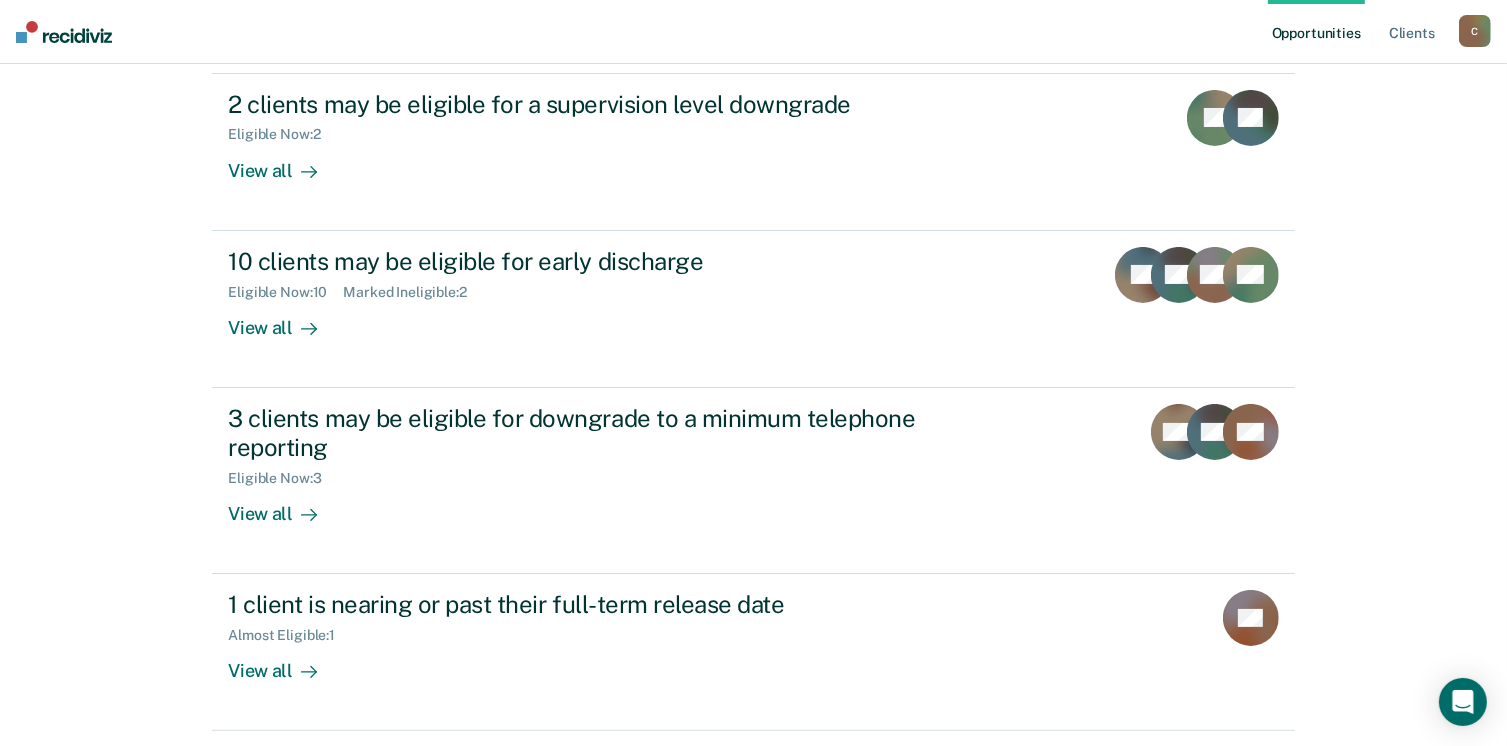 scroll, scrollTop: 290, scrollLeft: 0, axis: vertical 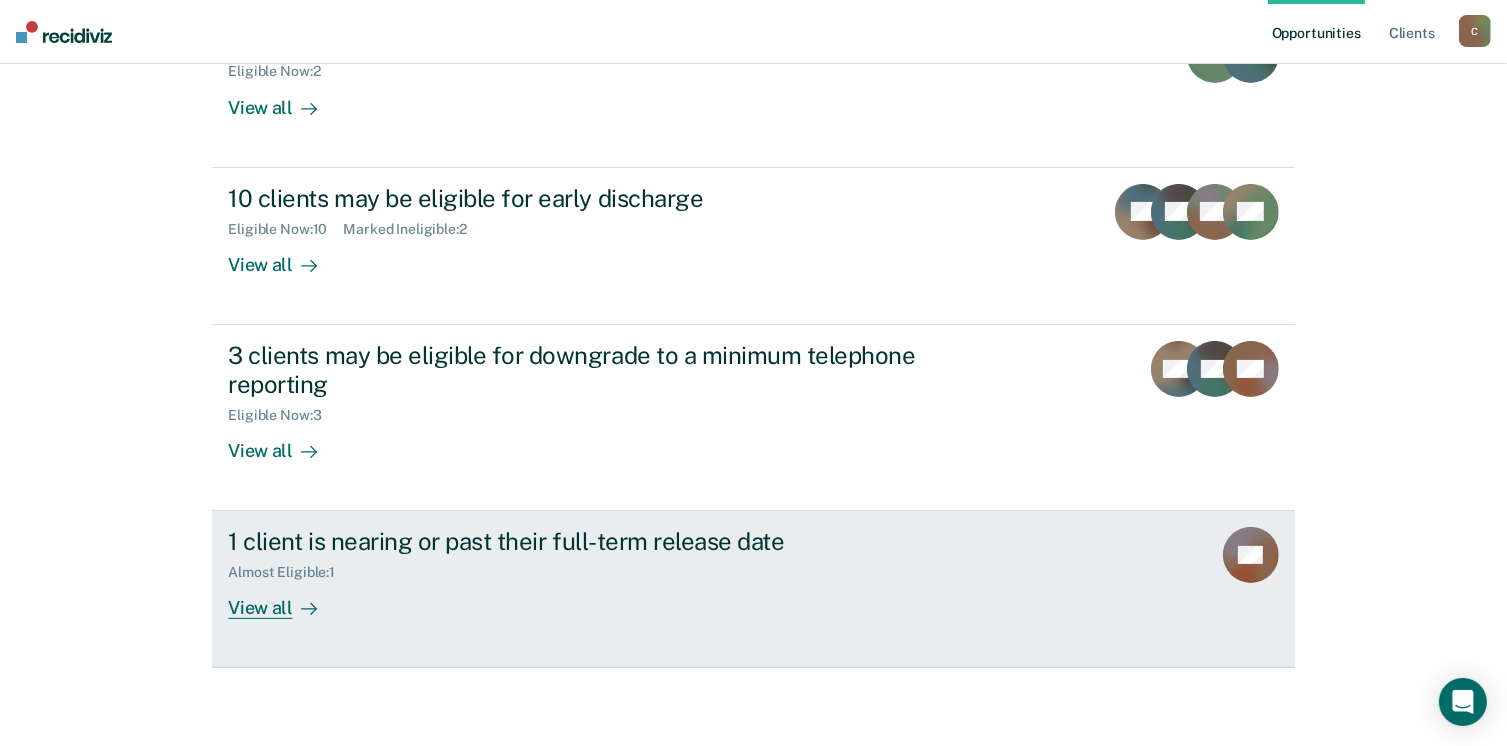 click on "1 client is nearing or past their full-term release date Almost Eligible :  1 View all   [INITIALS]" at bounding box center (753, 589) 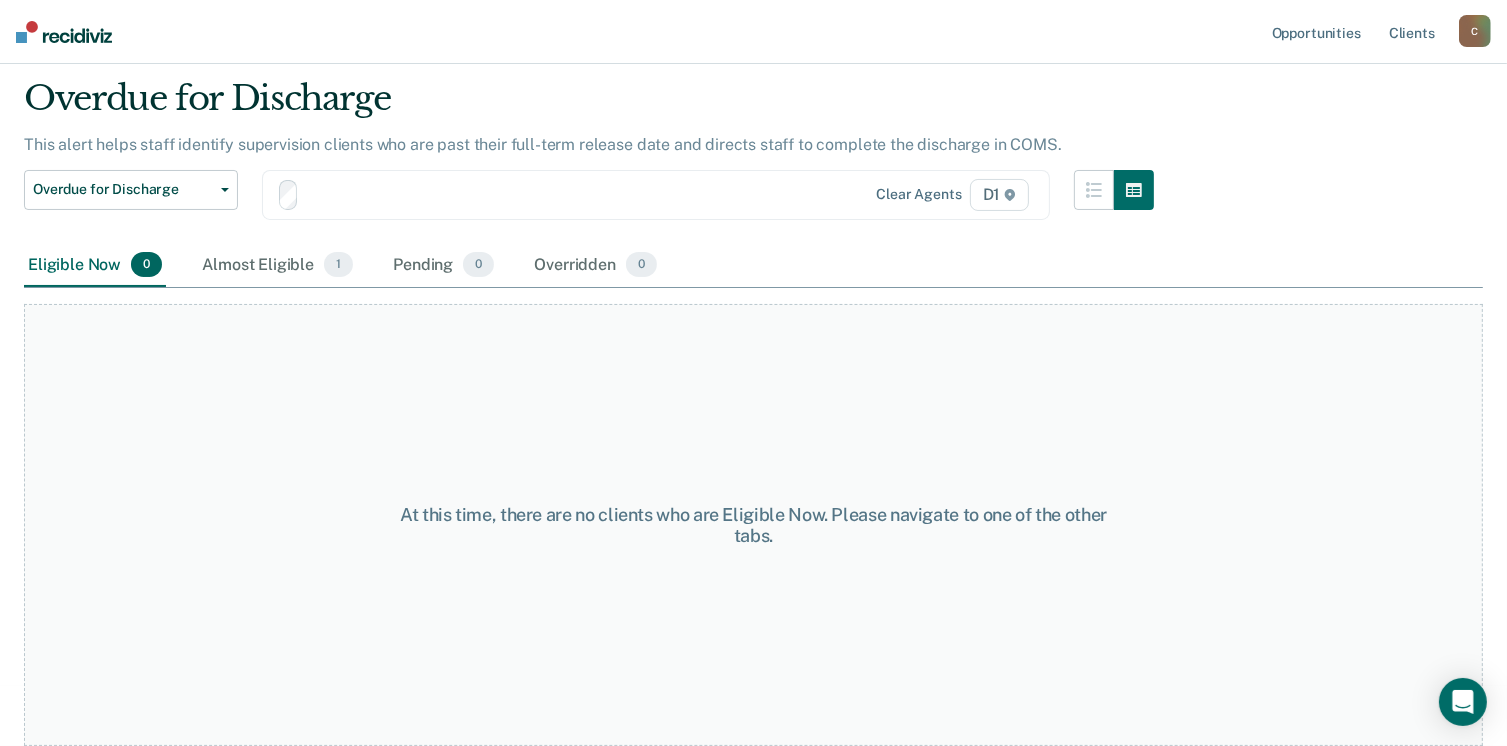 scroll, scrollTop: 0, scrollLeft: 0, axis: both 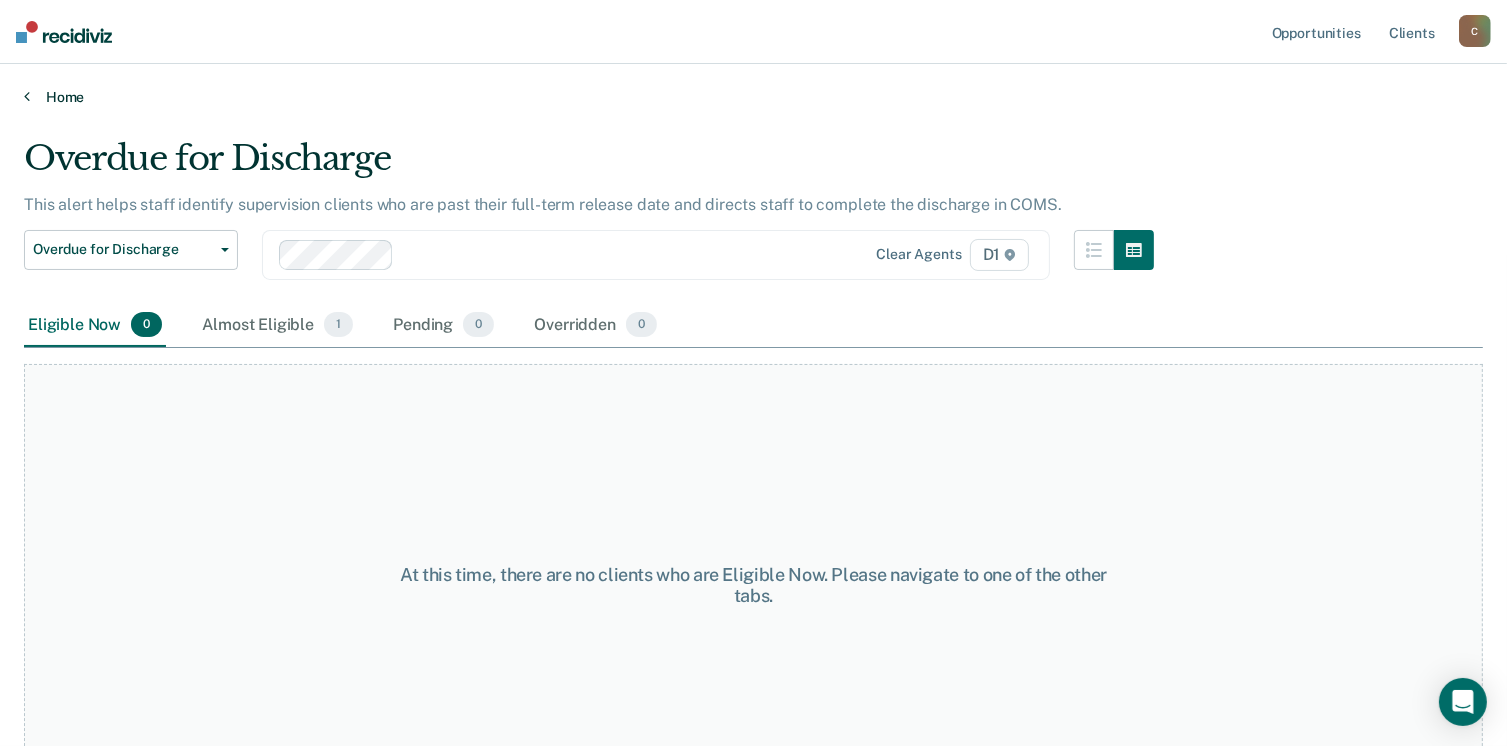 click on "Home" at bounding box center (753, 97) 